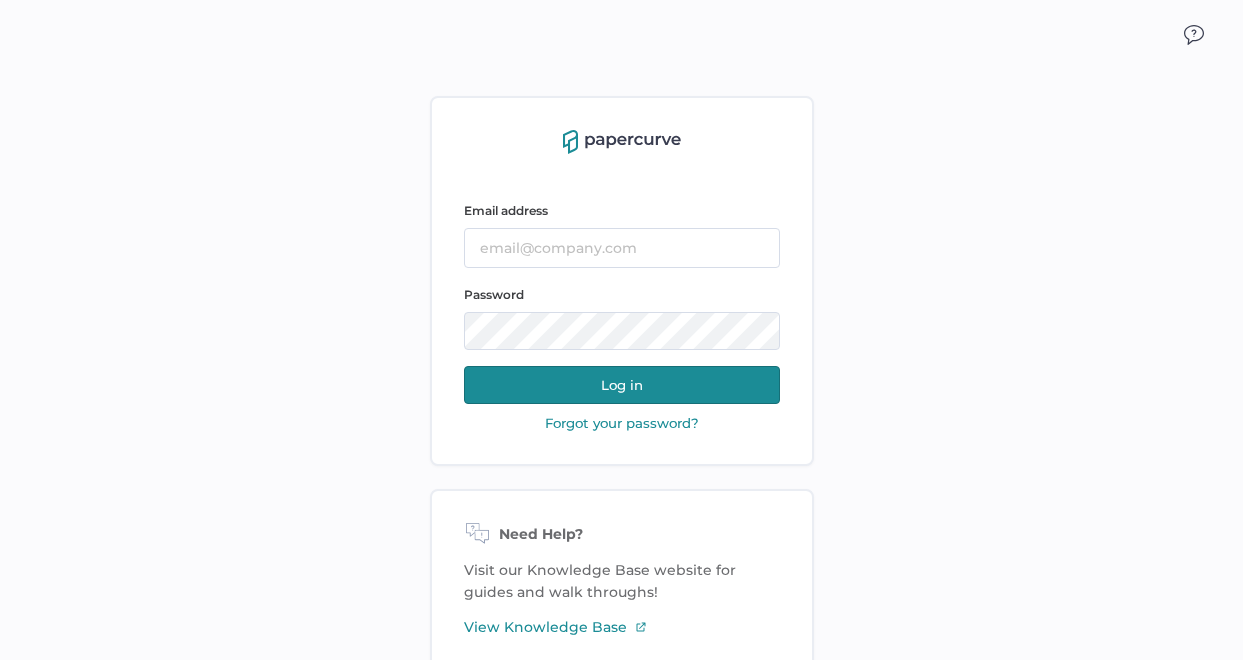 scroll, scrollTop: 0, scrollLeft: 0, axis: both 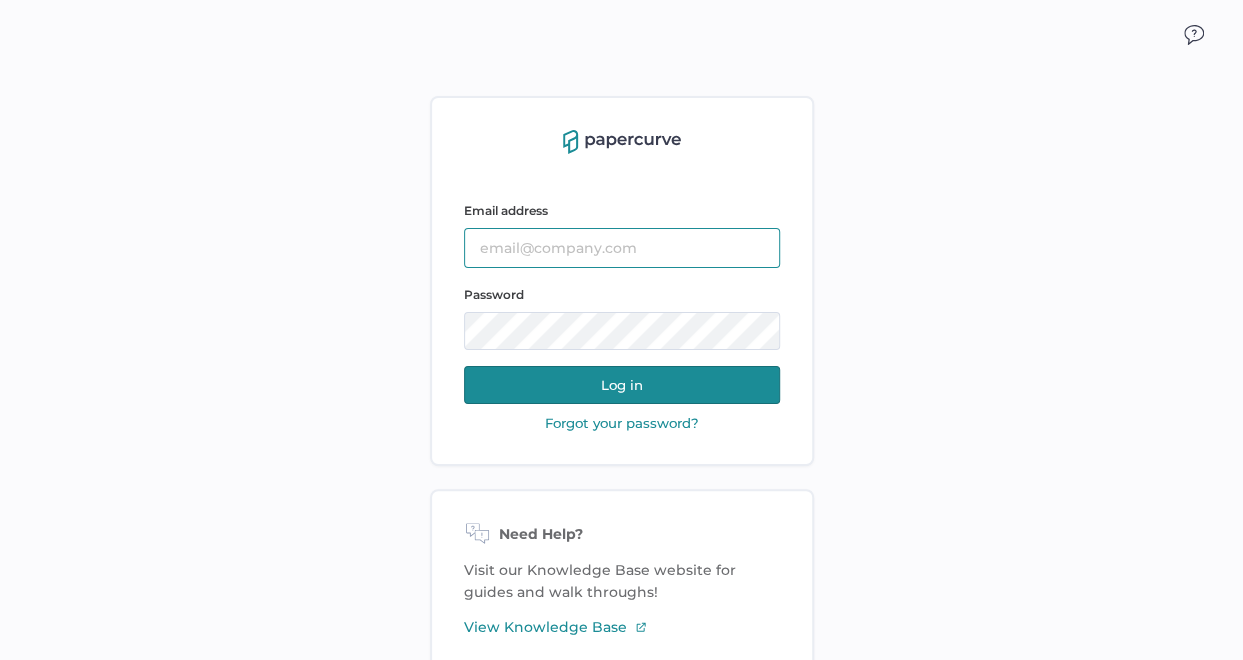type on "[EMAIL_ADDRESS][DOMAIN_NAME]" 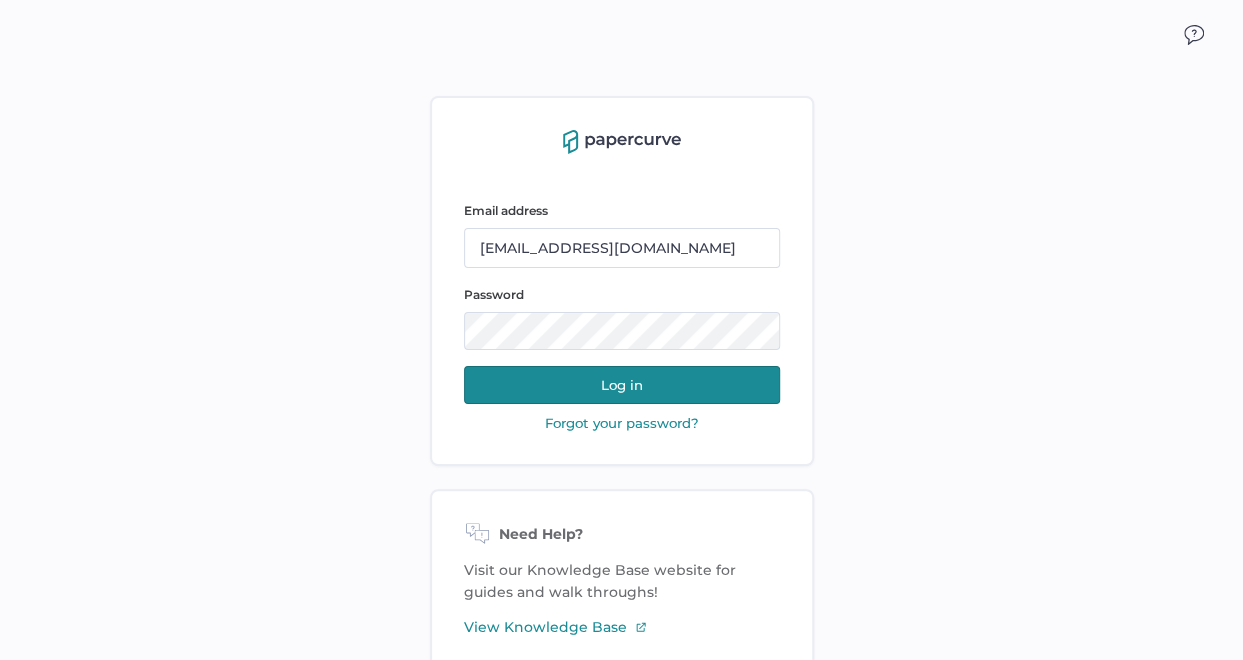 click on "Log in" at bounding box center (622, 385) 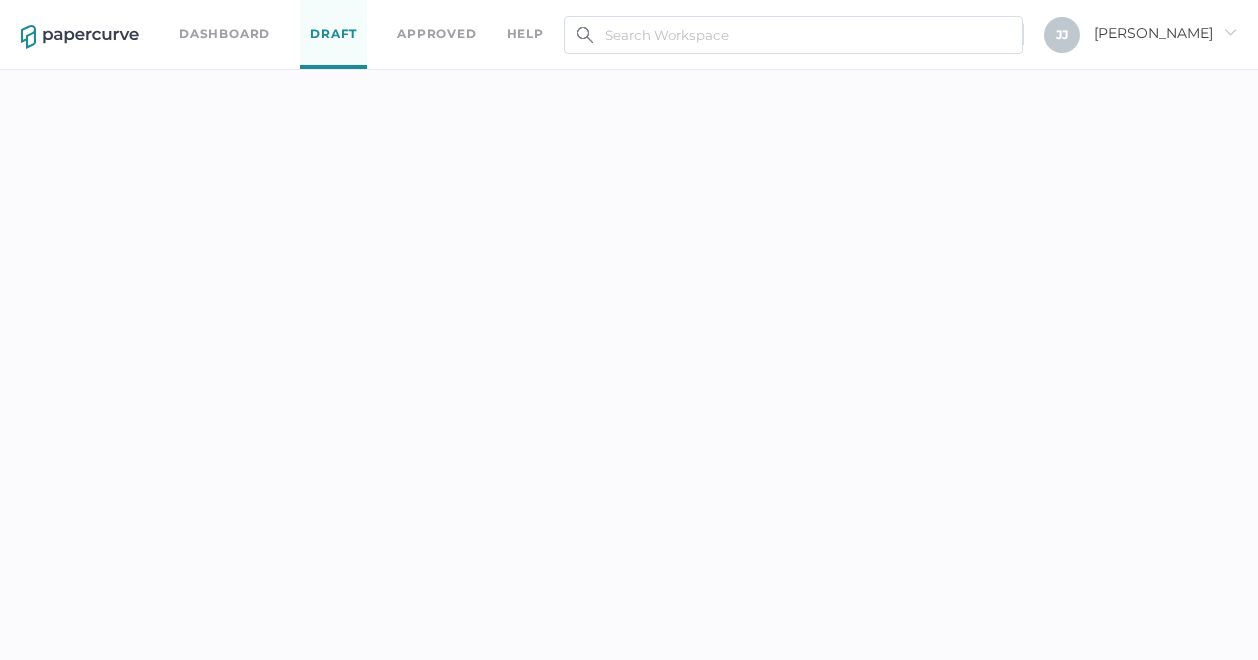 scroll, scrollTop: 0, scrollLeft: 0, axis: both 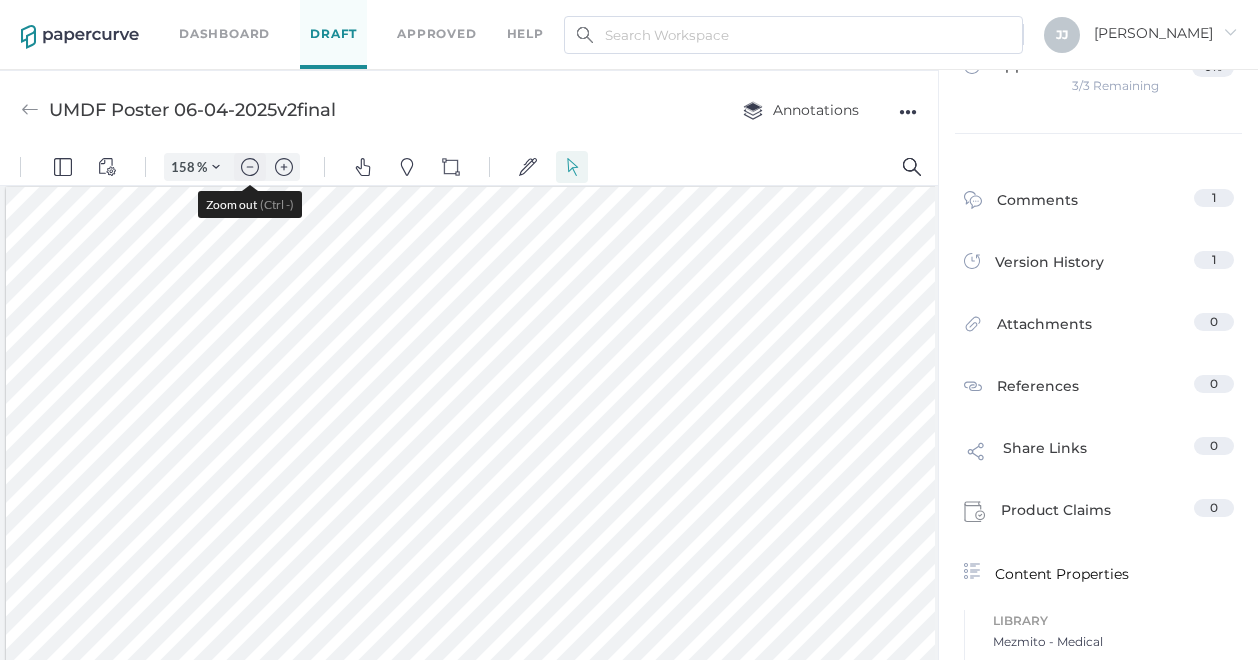 click at bounding box center (250, 167) 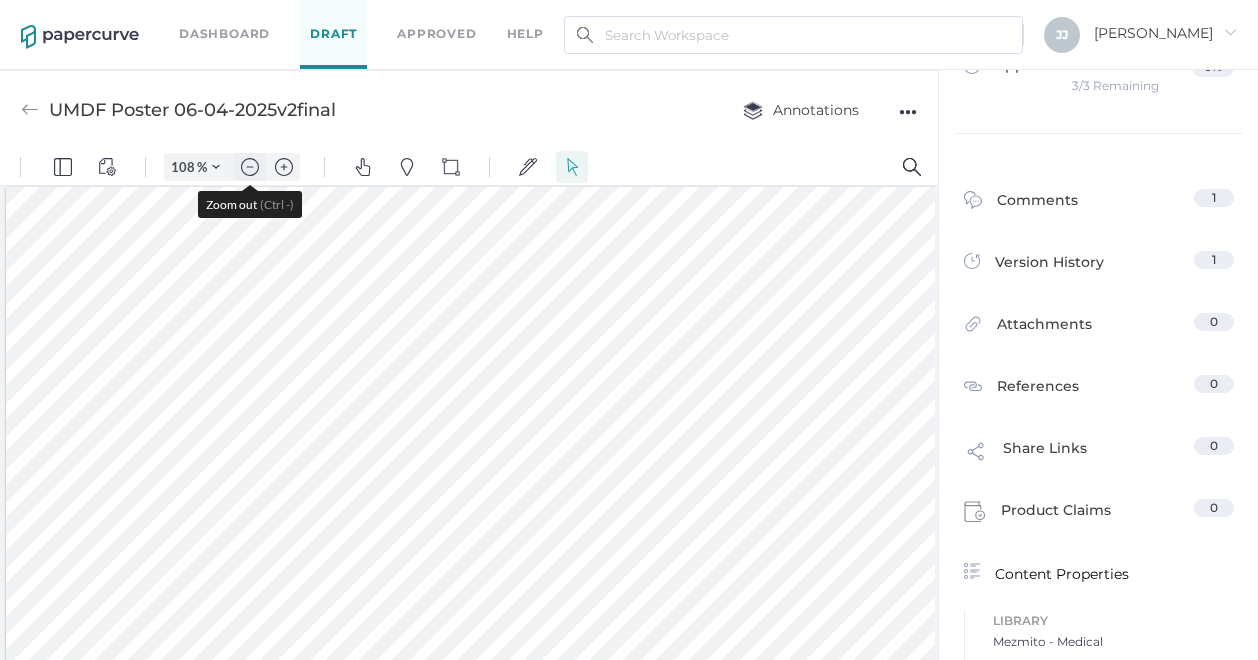 scroll, scrollTop: 0, scrollLeft: 0, axis: both 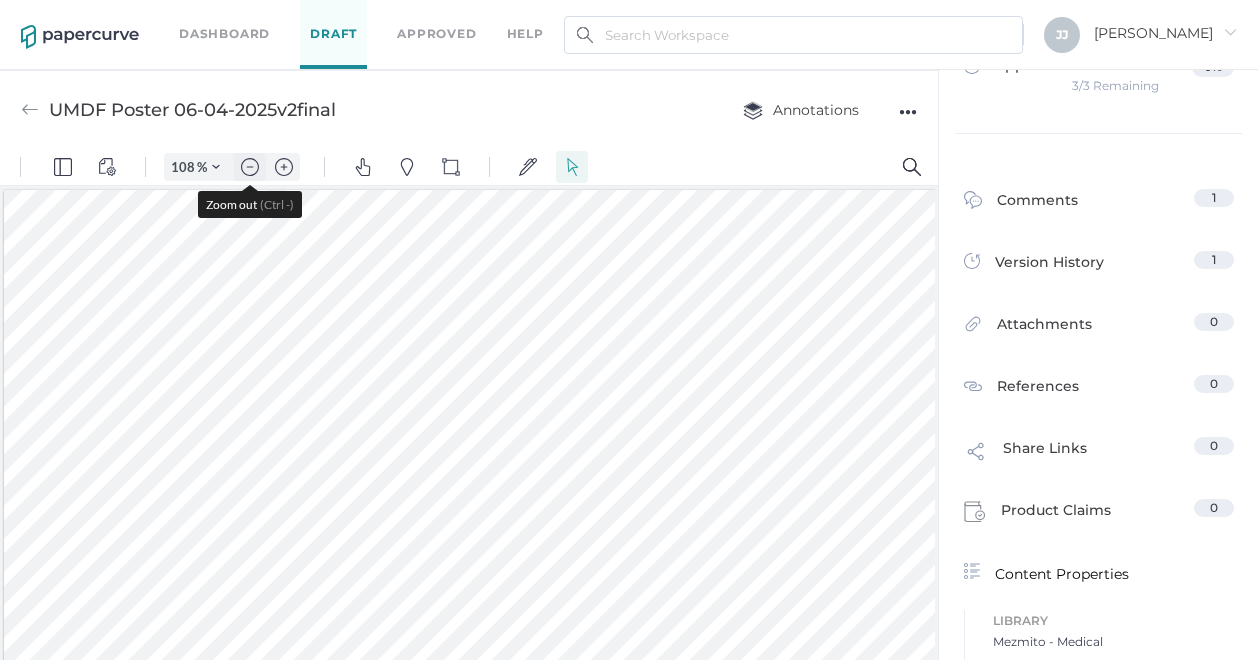 click at bounding box center [250, 167] 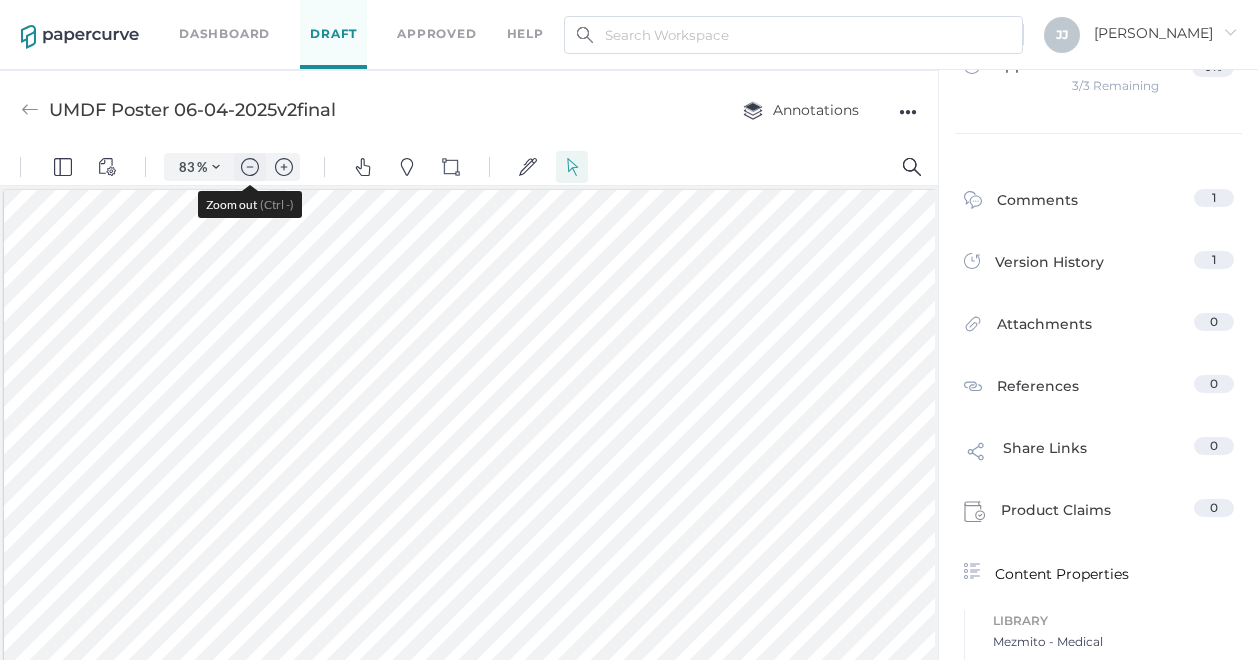 click at bounding box center (250, 167) 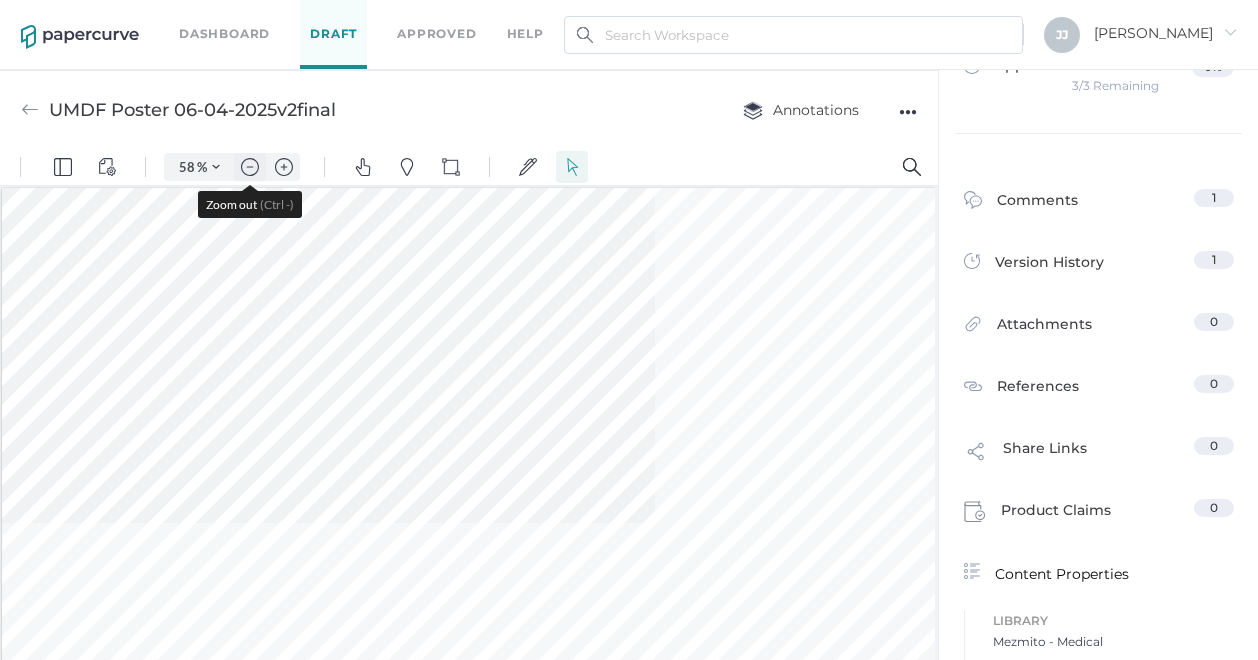 click at bounding box center [250, 167] 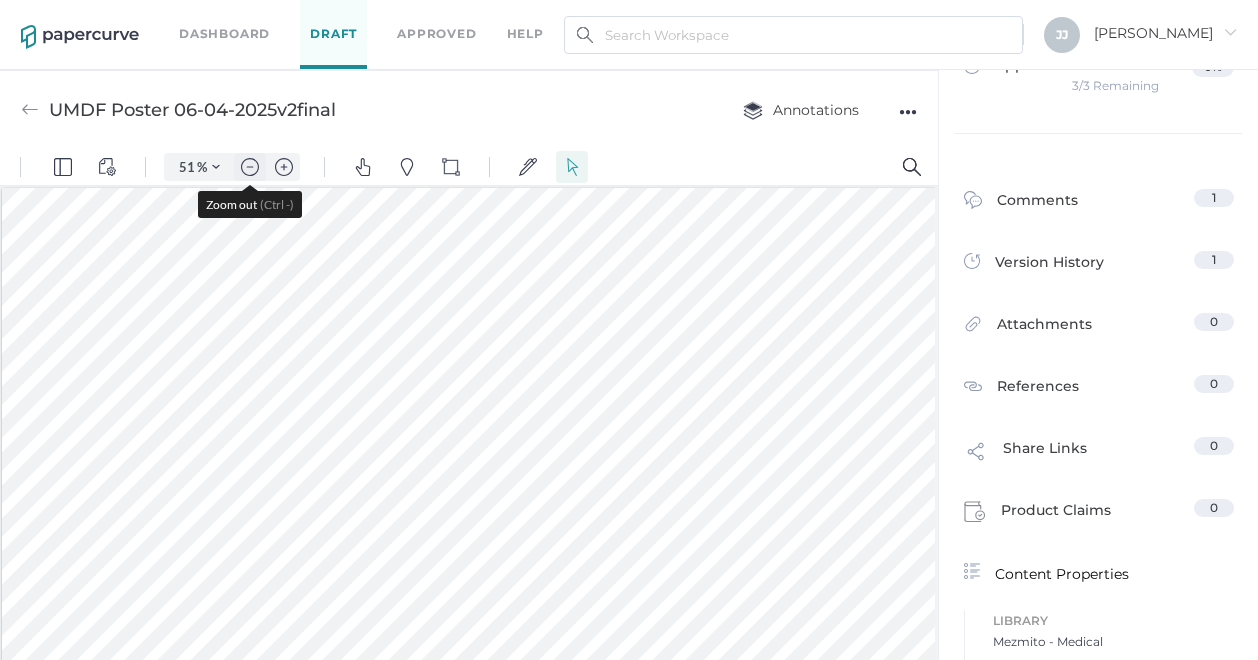 click at bounding box center (250, 167) 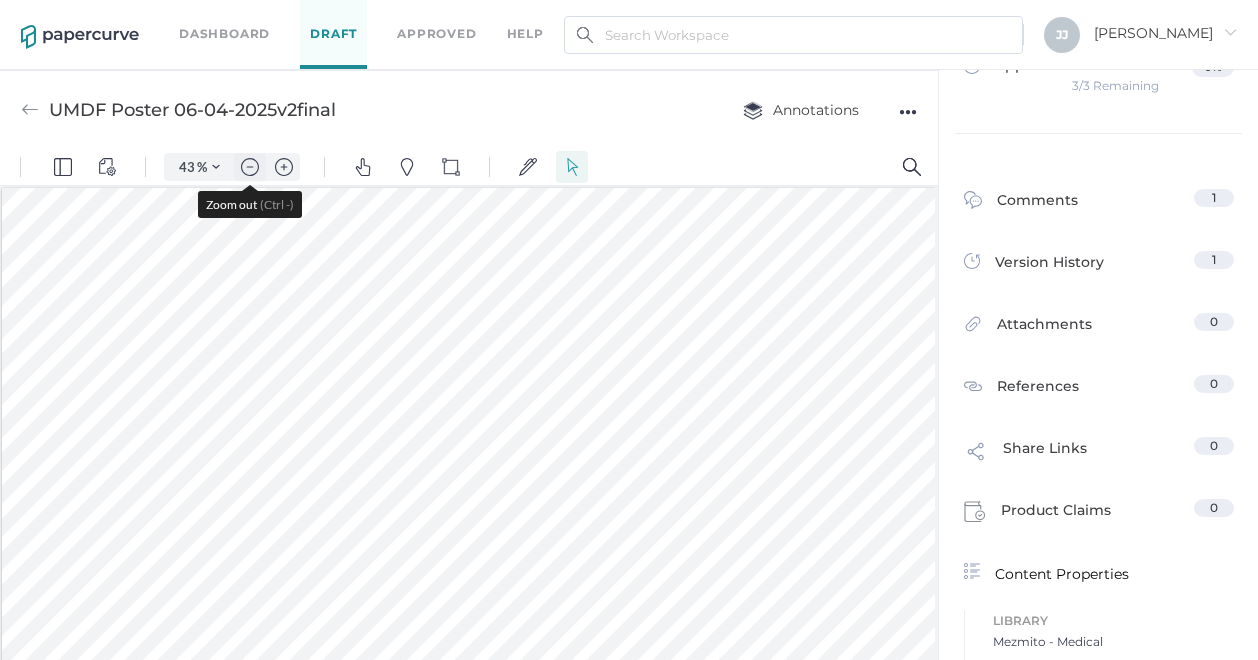 click at bounding box center [250, 167] 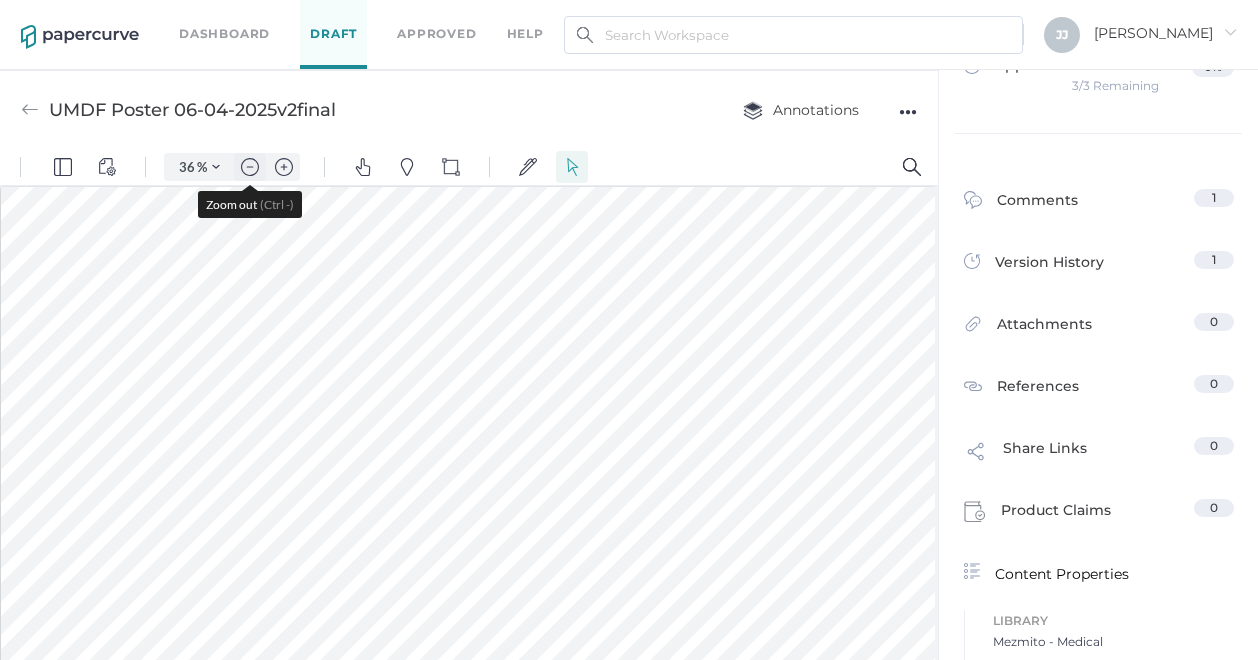 click at bounding box center [250, 167] 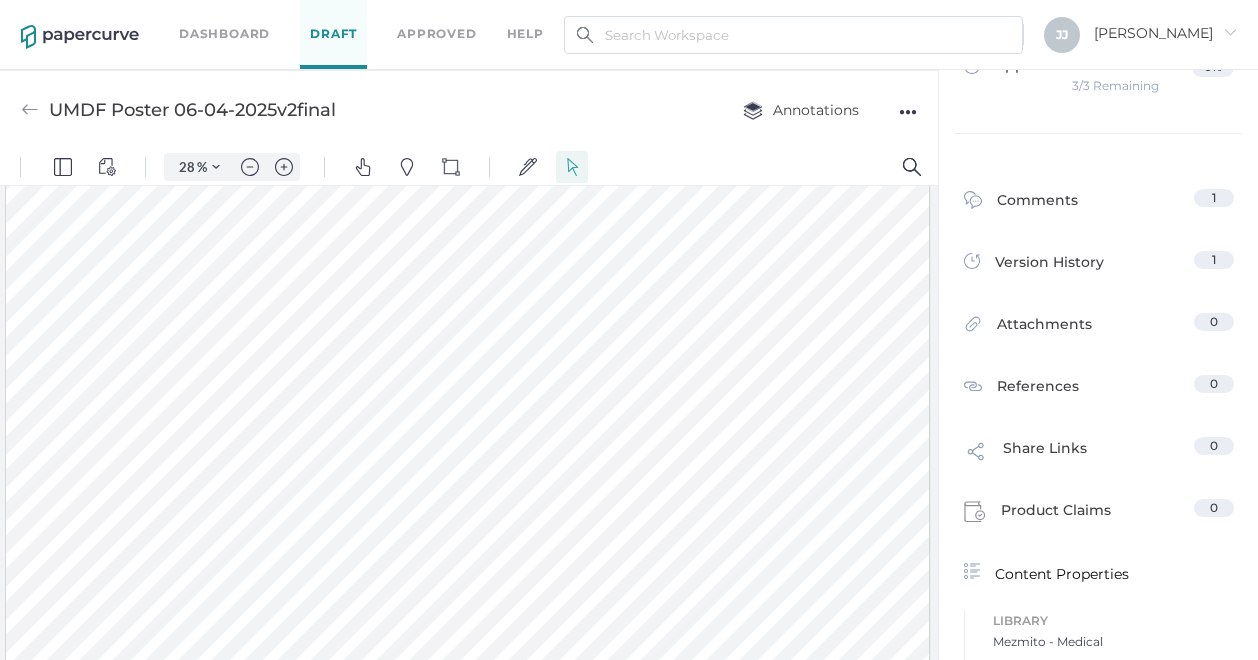 scroll, scrollTop: 240, scrollLeft: 0, axis: vertical 